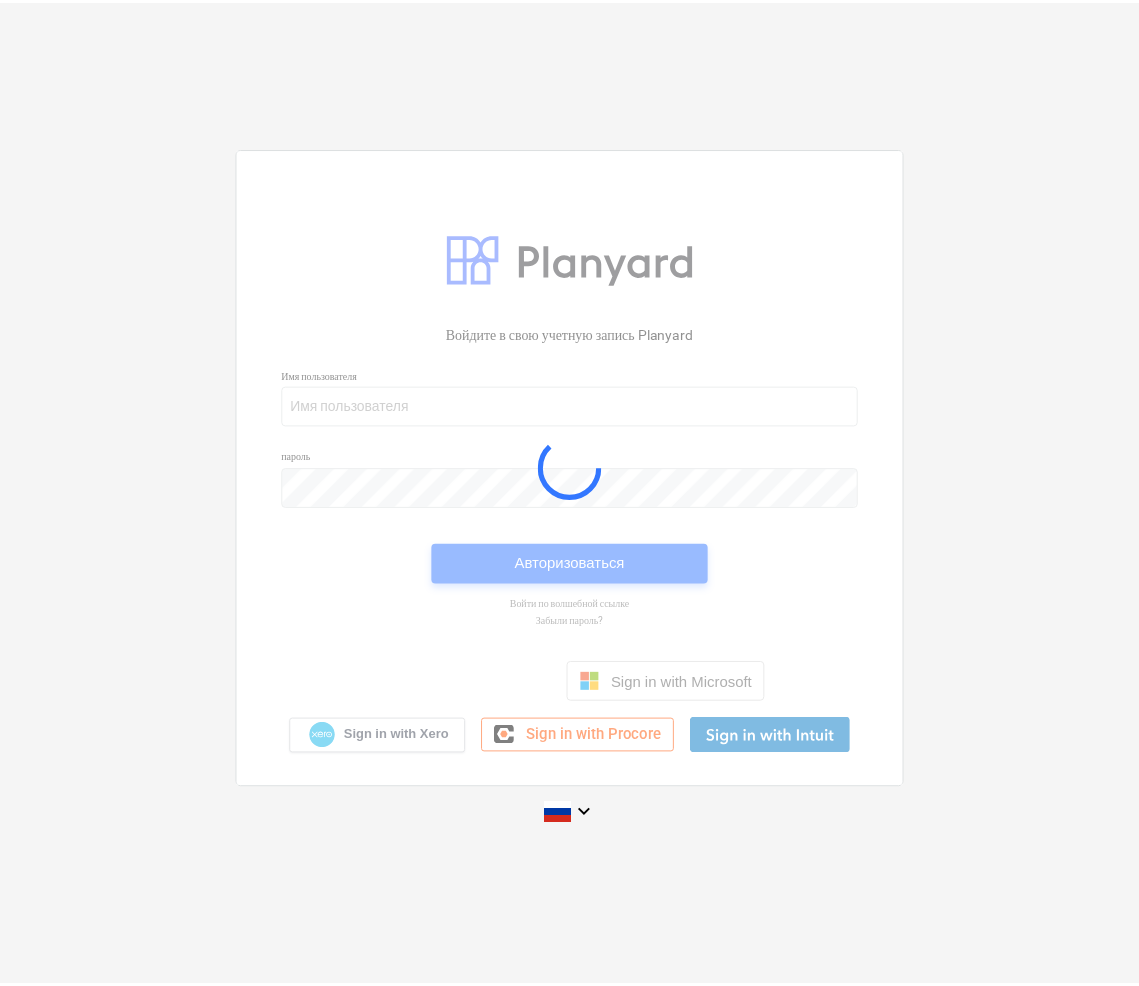 scroll, scrollTop: 0, scrollLeft: 0, axis: both 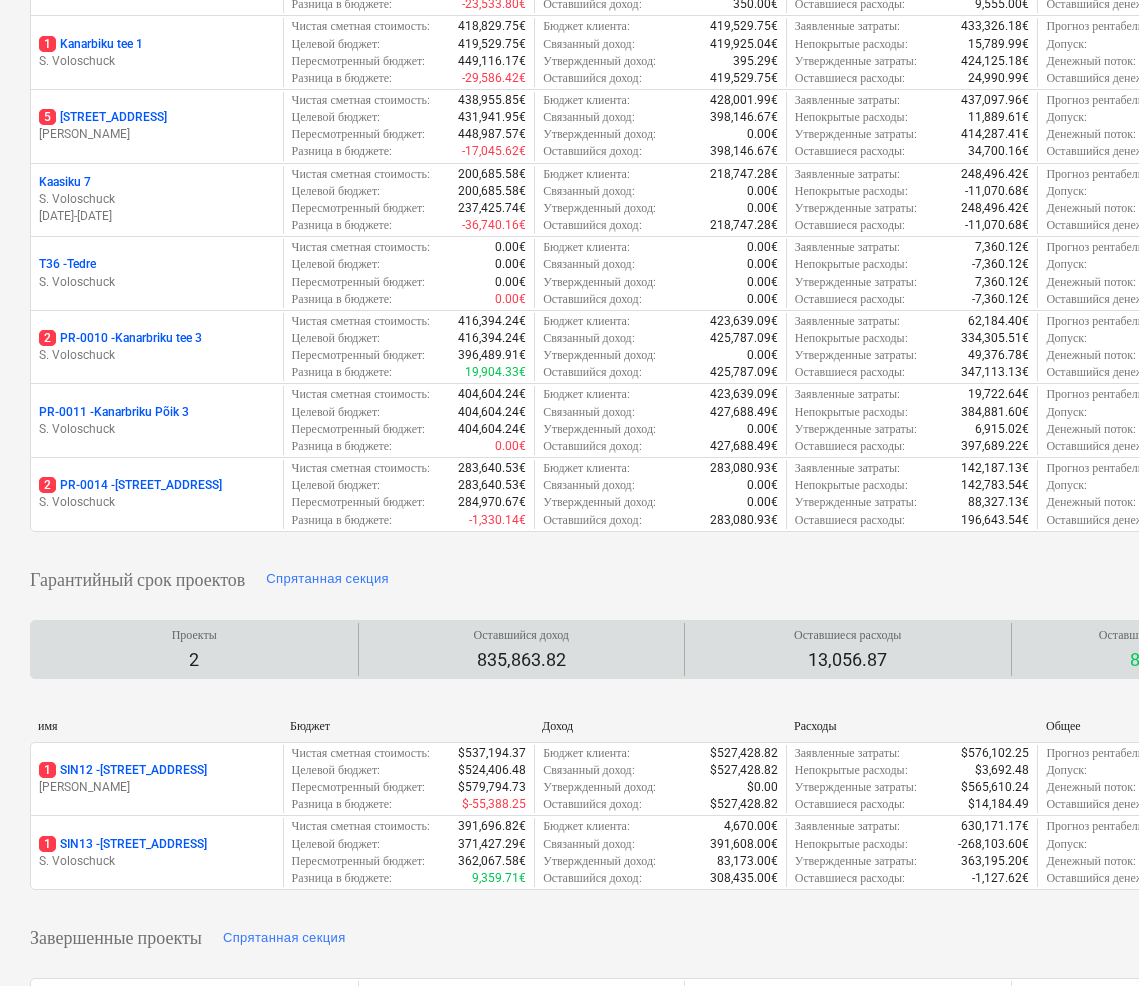 click on "Проекты 2" at bounding box center [194, 649] 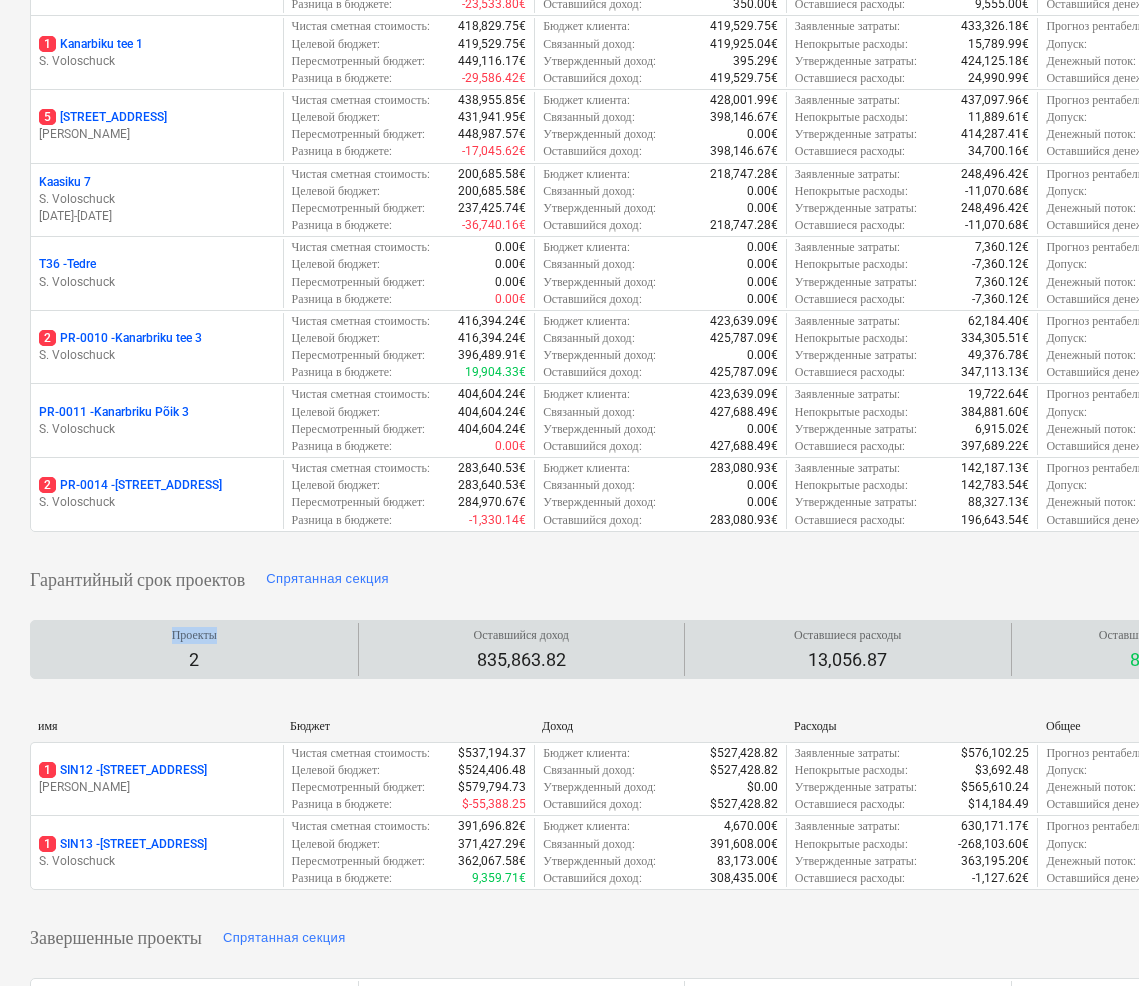 click on "Проекты" at bounding box center (194, 635) 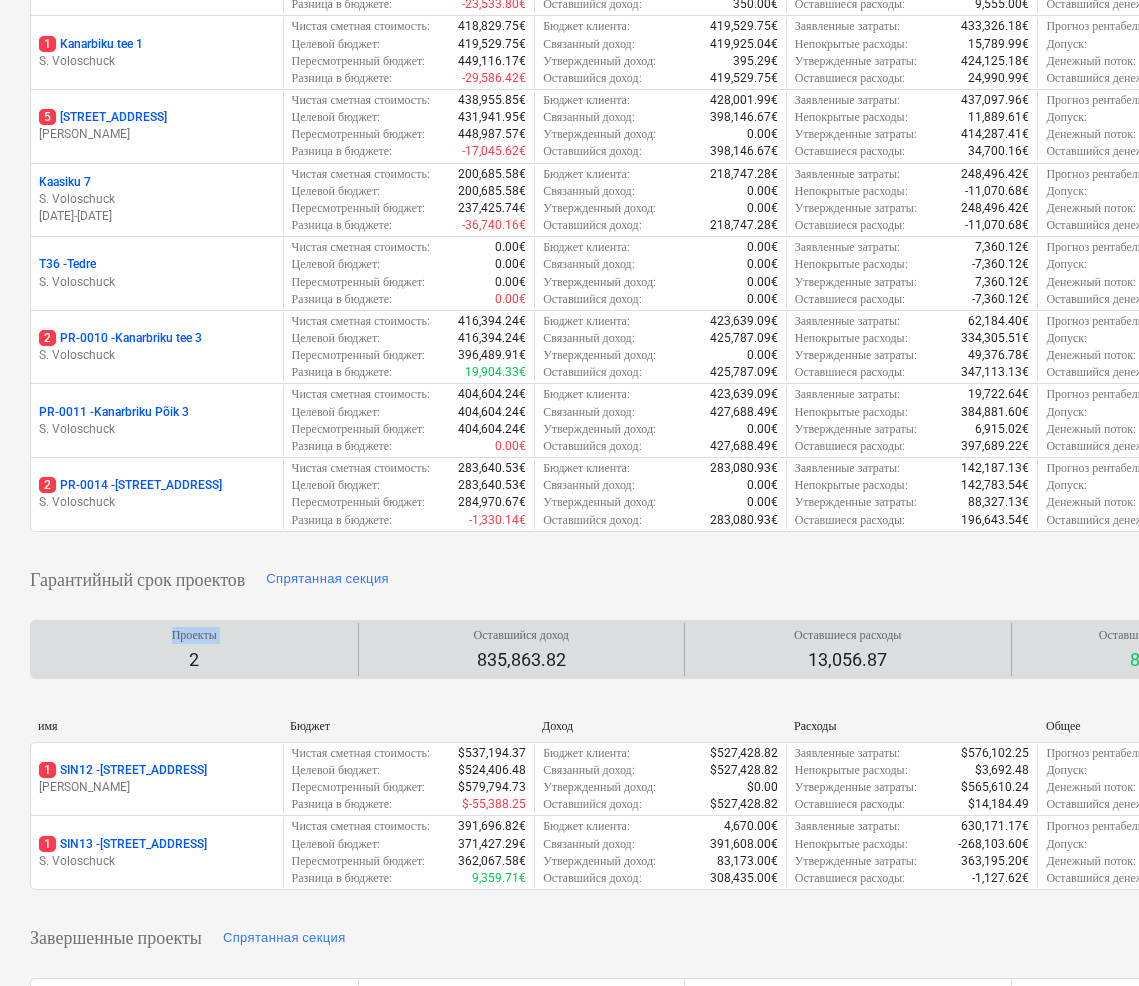 click on "Проекты" at bounding box center (194, 635) 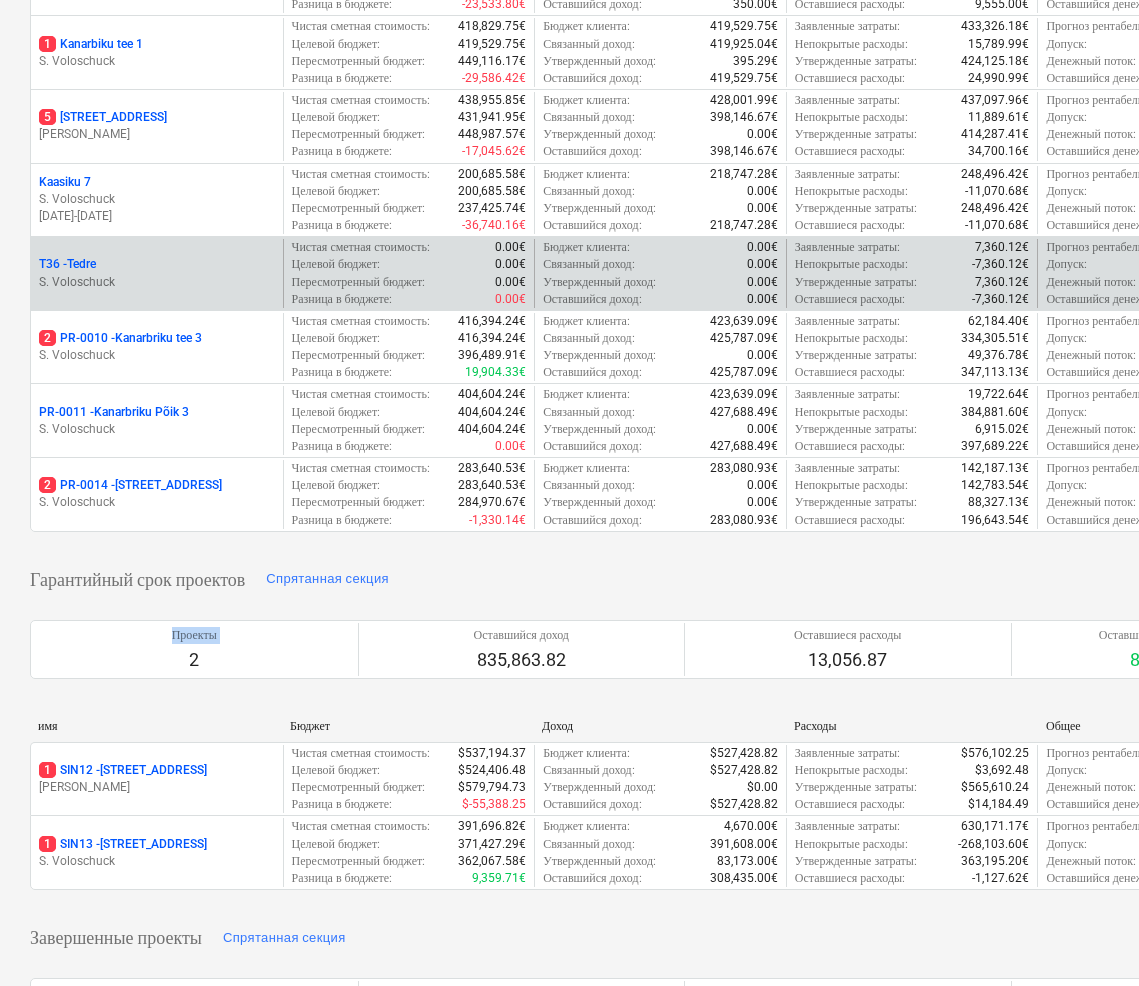 scroll, scrollTop: 27, scrollLeft: 0, axis: vertical 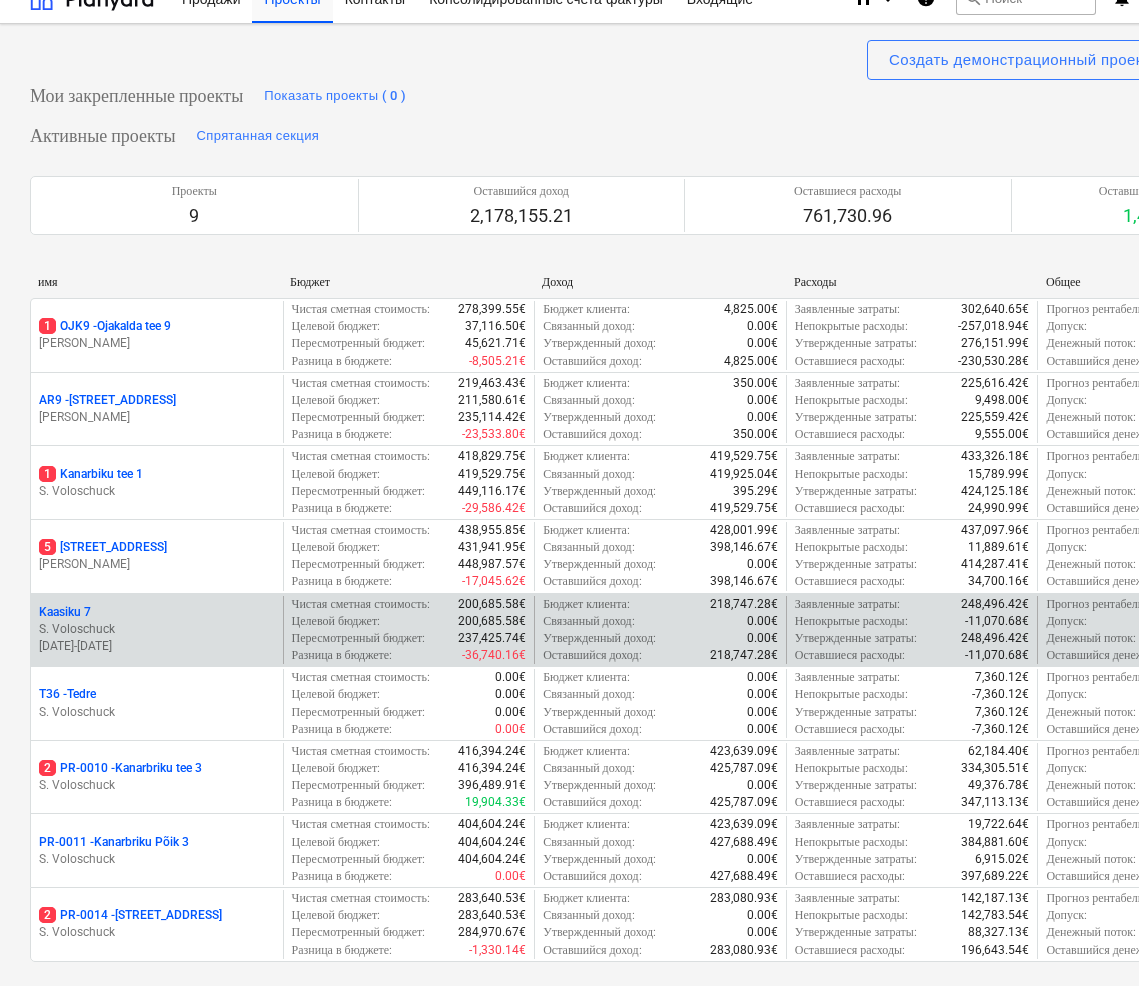 click on "S. Voloschuck" at bounding box center [157, 629] 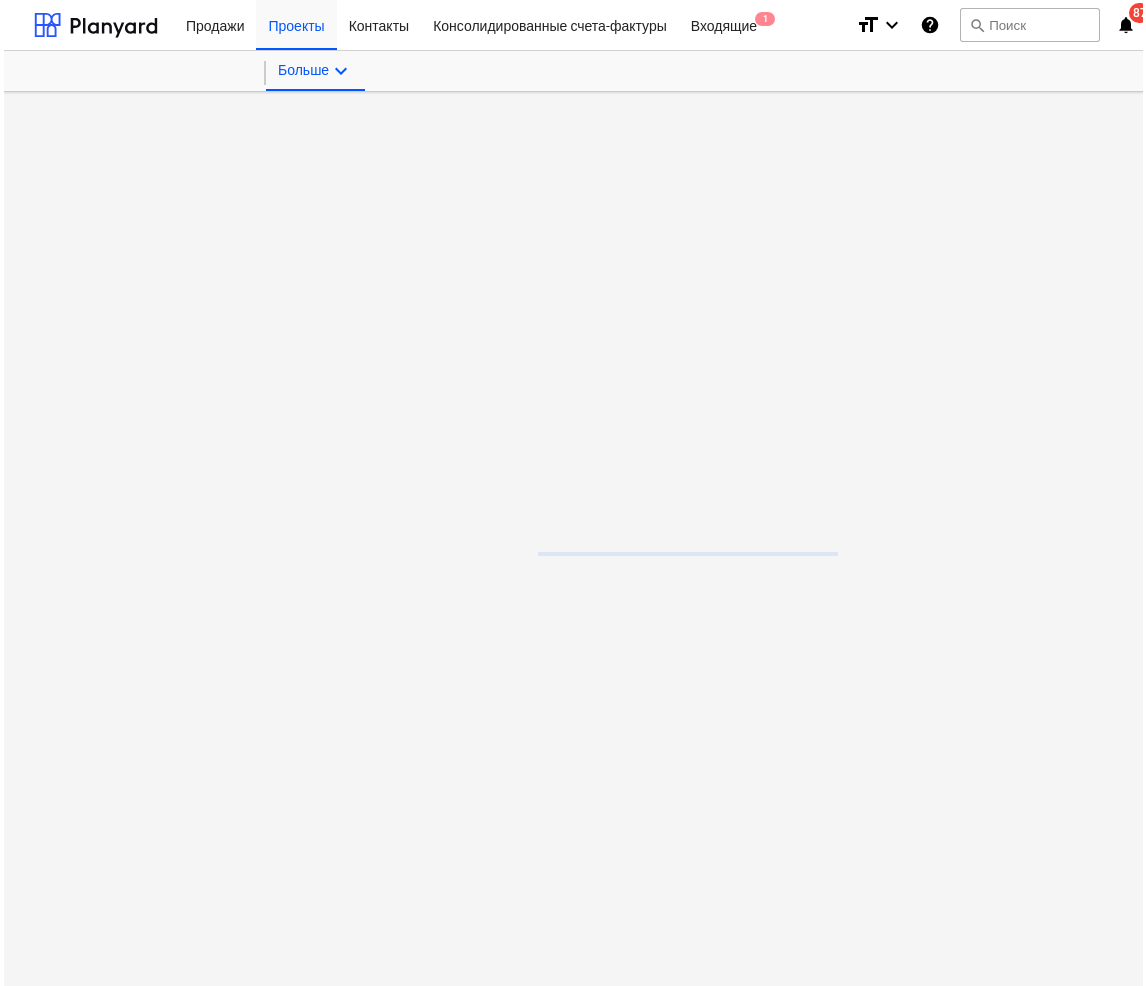 scroll, scrollTop: 0, scrollLeft: 0, axis: both 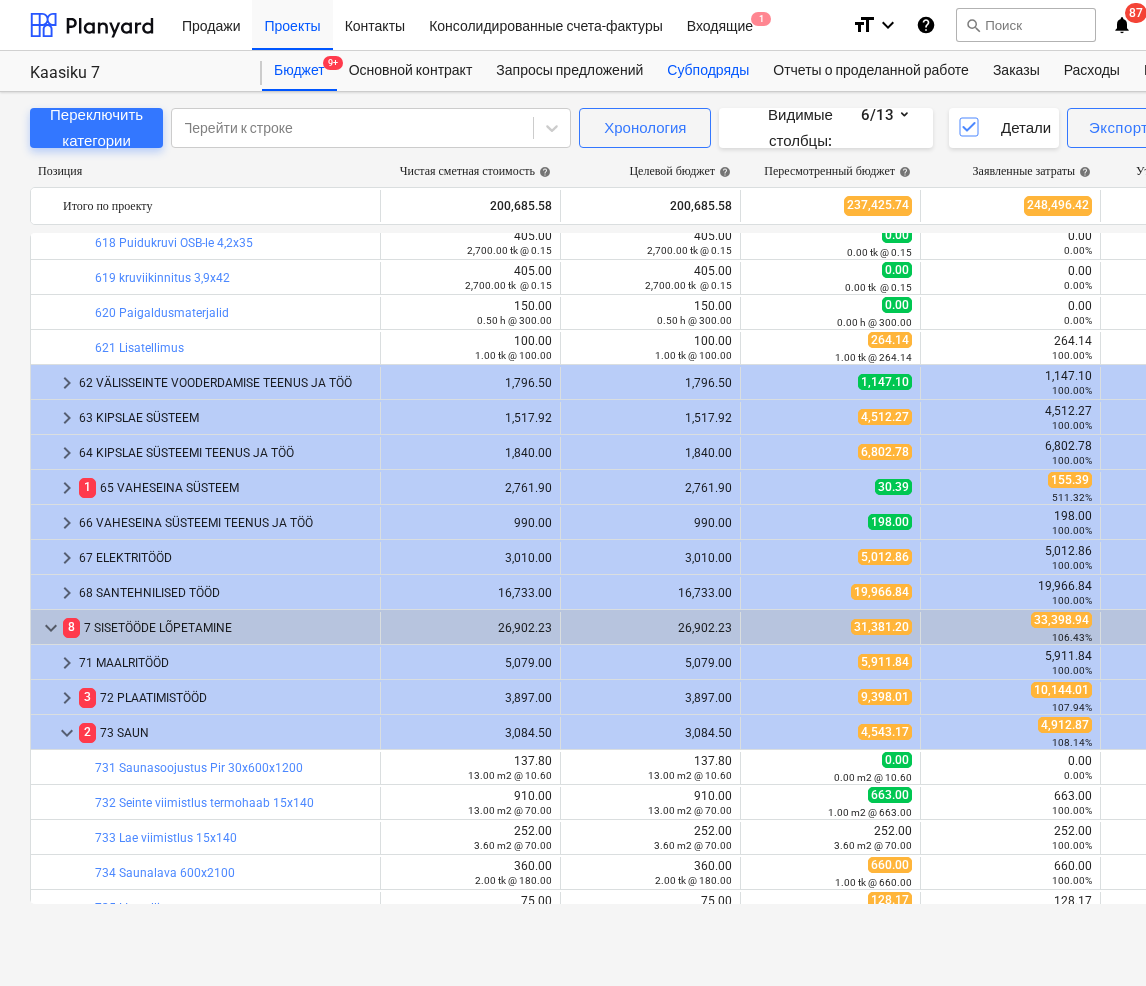 click on "Субподряды" at bounding box center [708, 71] 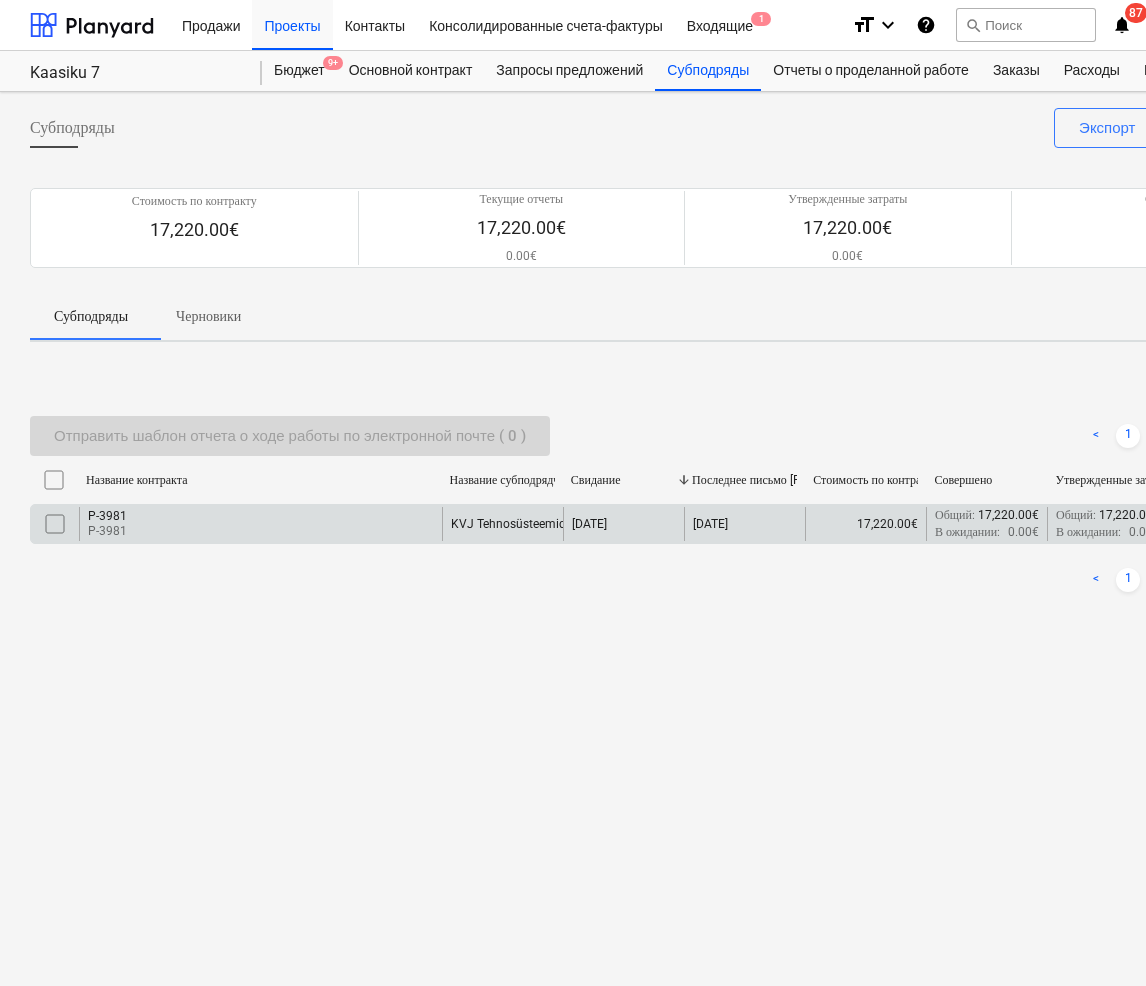 click on "P-3981 P-3981" at bounding box center (260, 524) 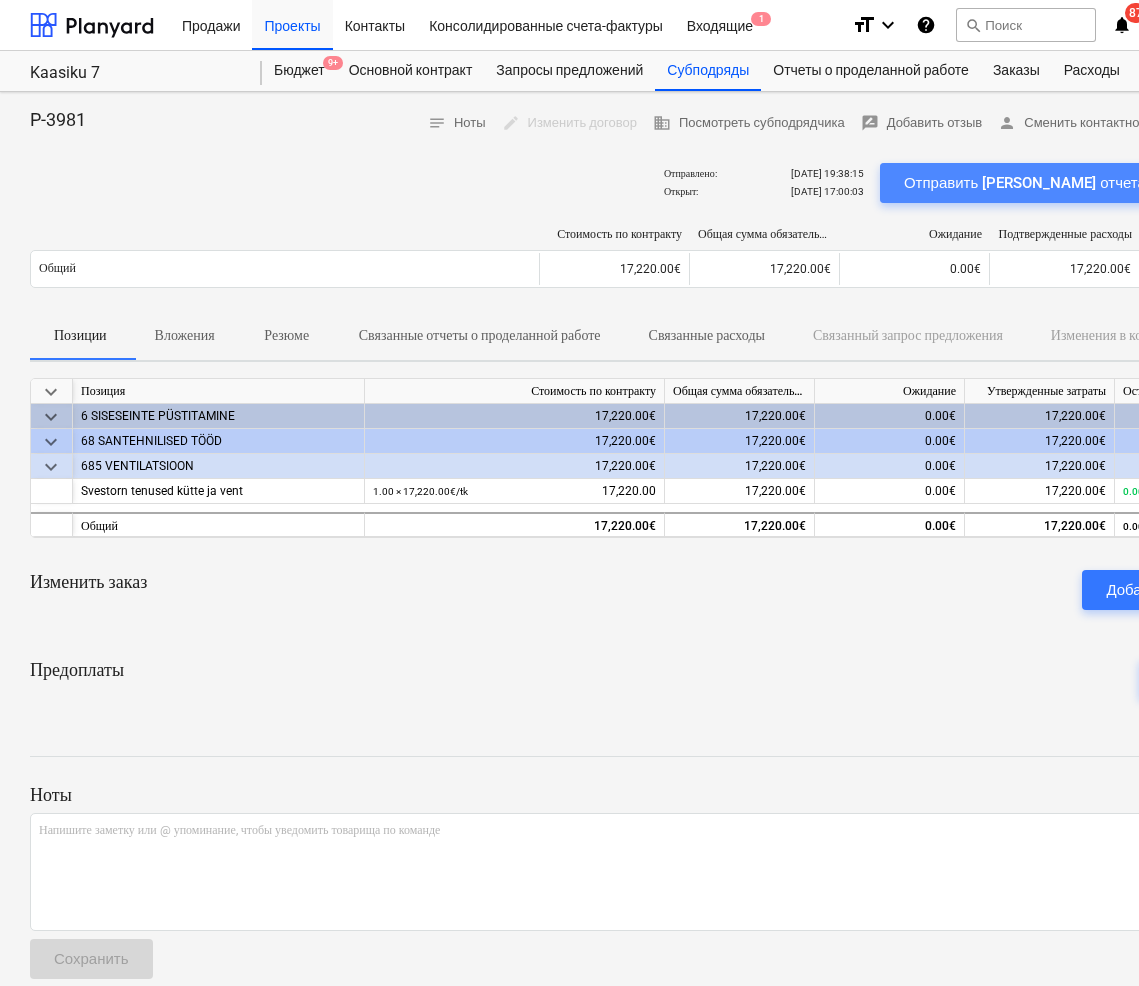 click on "Отправить [PERSON_NAME] отчета о проделанной работе" at bounding box center [1105, 183] 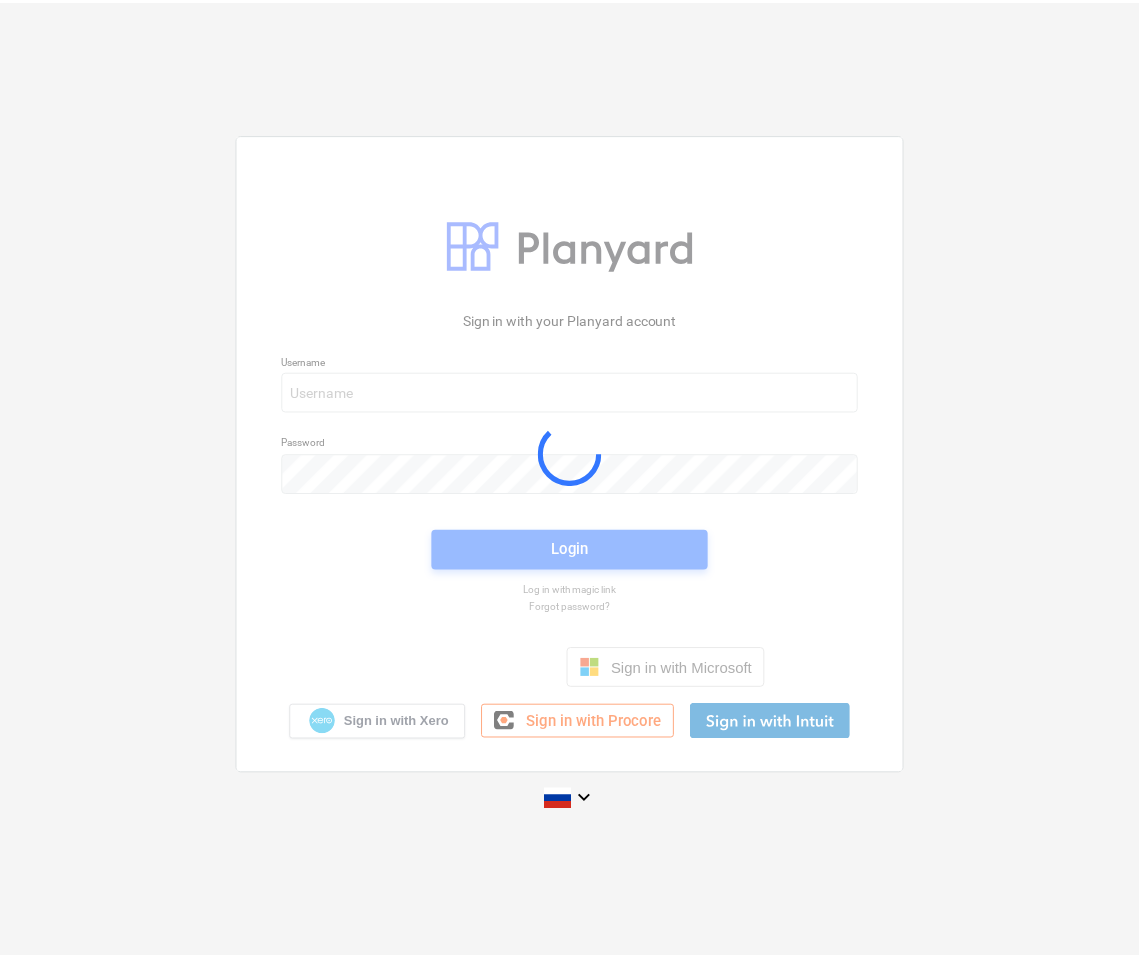scroll, scrollTop: 0, scrollLeft: 0, axis: both 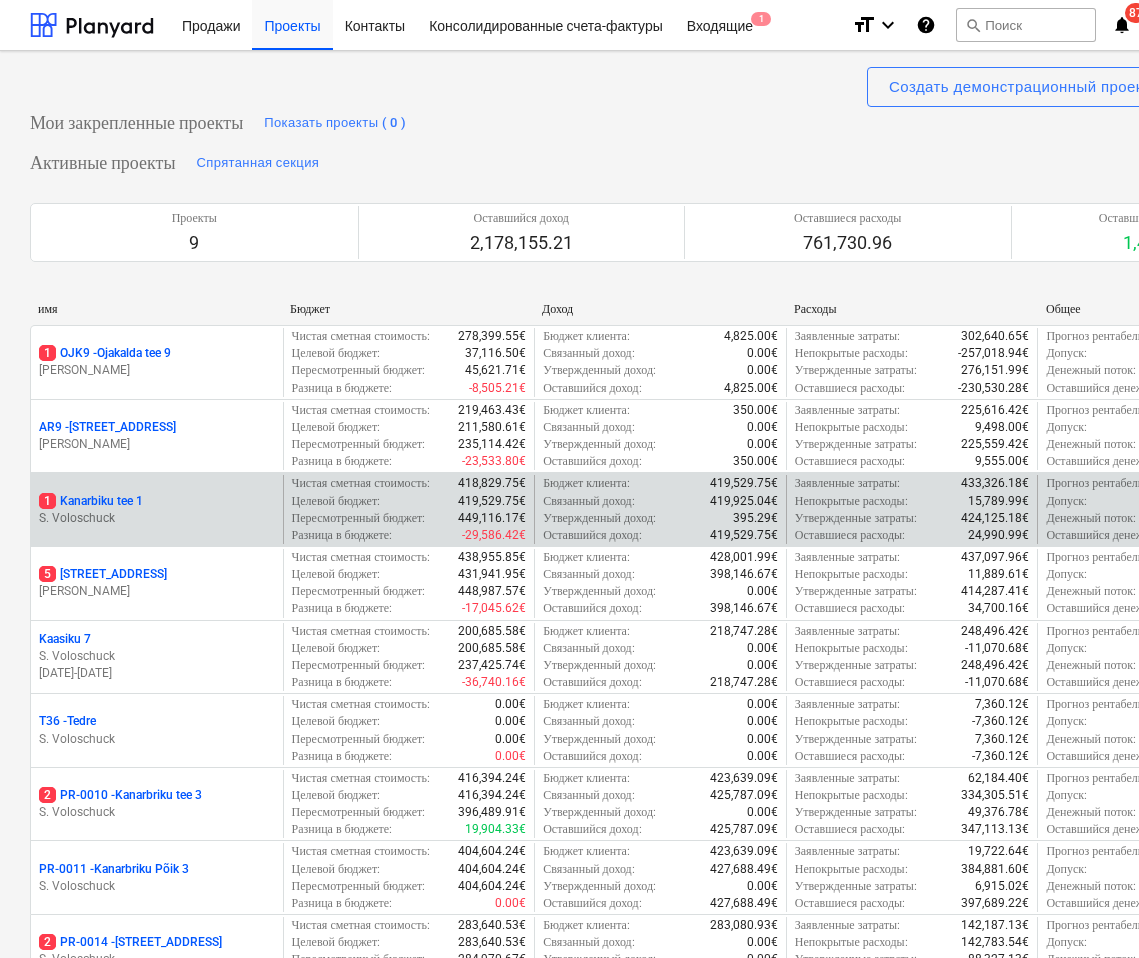 click on "1 Kanarbiku tee 1" at bounding box center (157, 501) 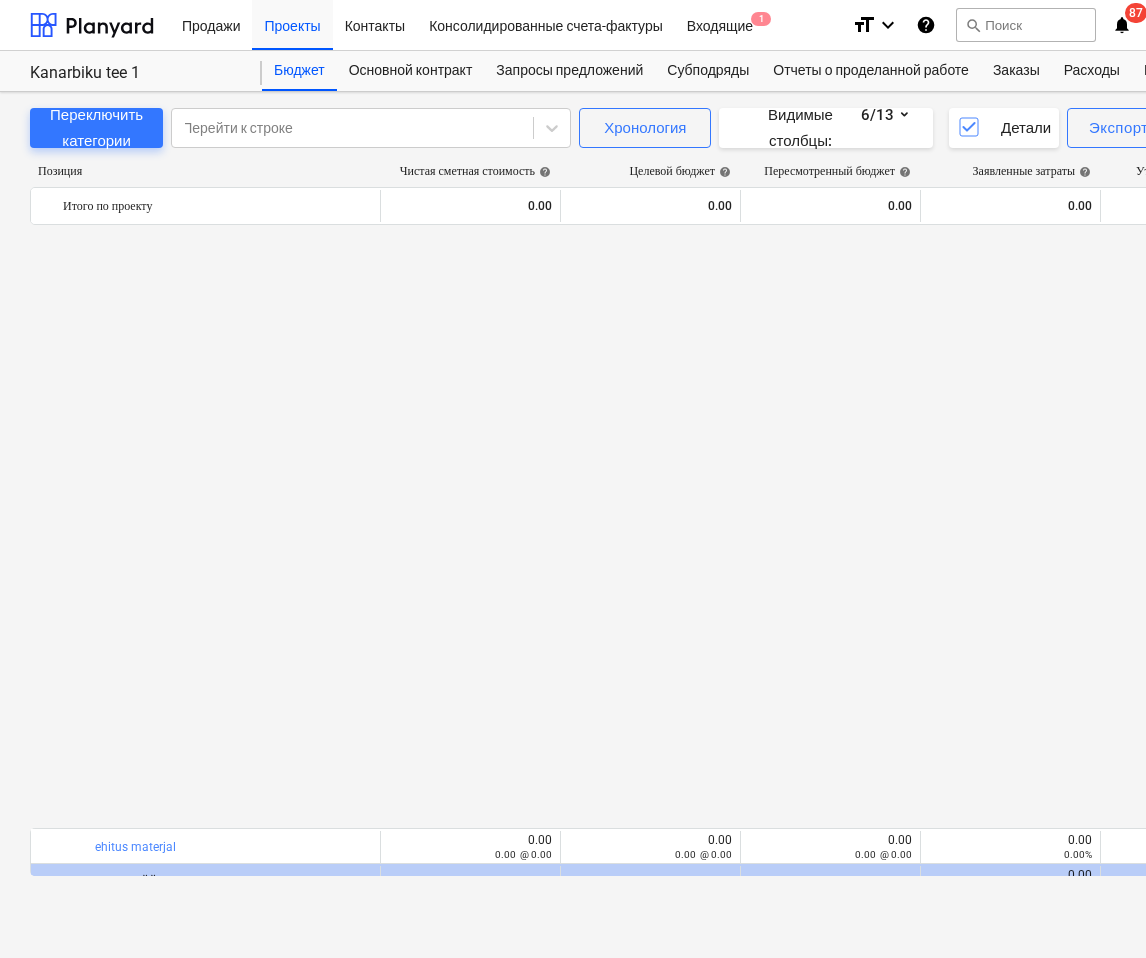 scroll, scrollTop: 1300, scrollLeft: 0, axis: vertical 